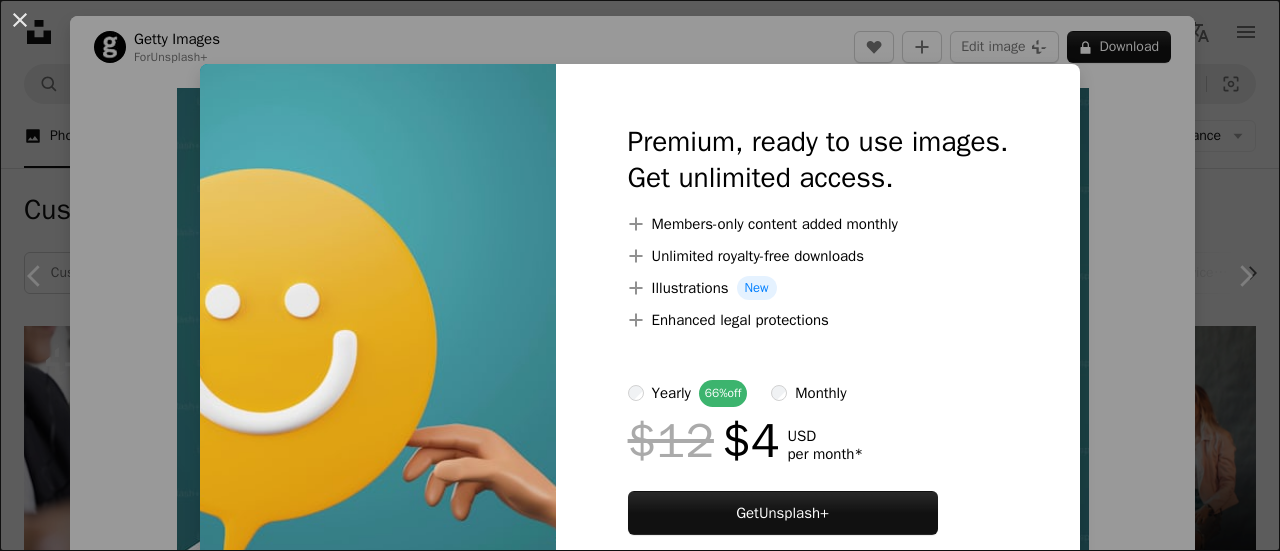 scroll, scrollTop: 5624, scrollLeft: 0, axis: vertical 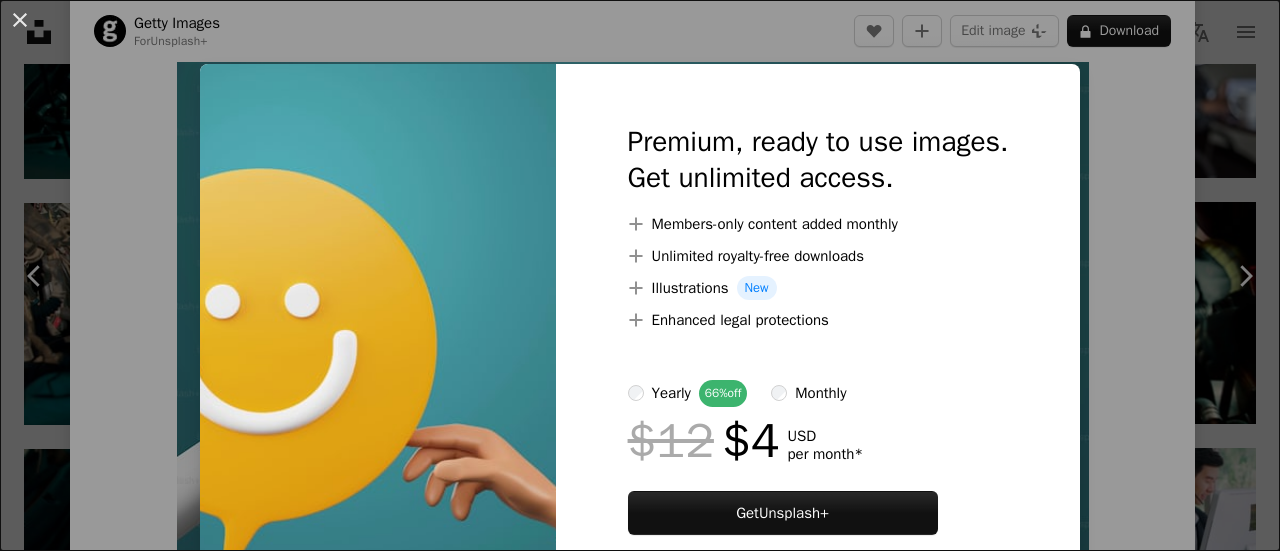 click on "An X shape Premium, ready to use images. Get unlimited access. A plus sign Members-only content added monthly A plus sign Unlimited royalty-free downloads A plus sign Illustrations  New A plus sign Enhanced legal protections yearly 66%  off monthly $12   $4 USD per month * Get  Unsplash+ * When paid annually, billed upfront  $48 Taxes where applicable. Renews automatically. Cancel anytime." at bounding box center (640, 275) 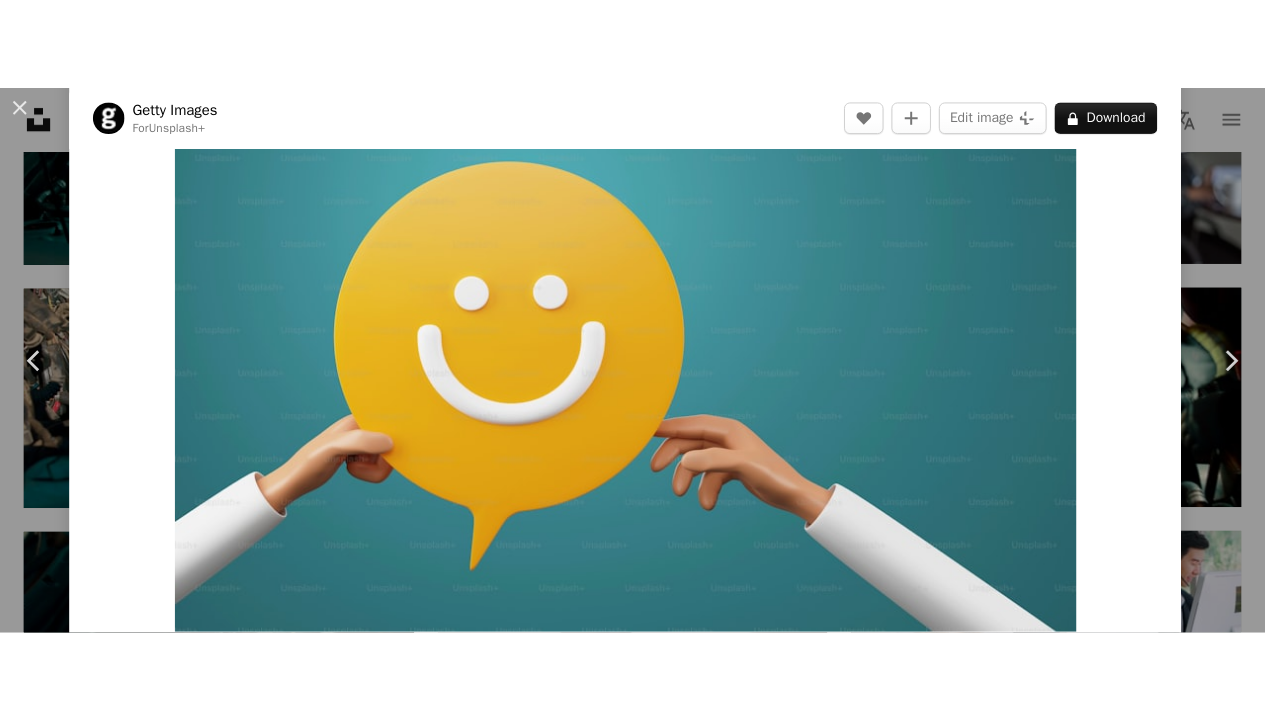 scroll, scrollTop: 100, scrollLeft: 0, axis: vertical 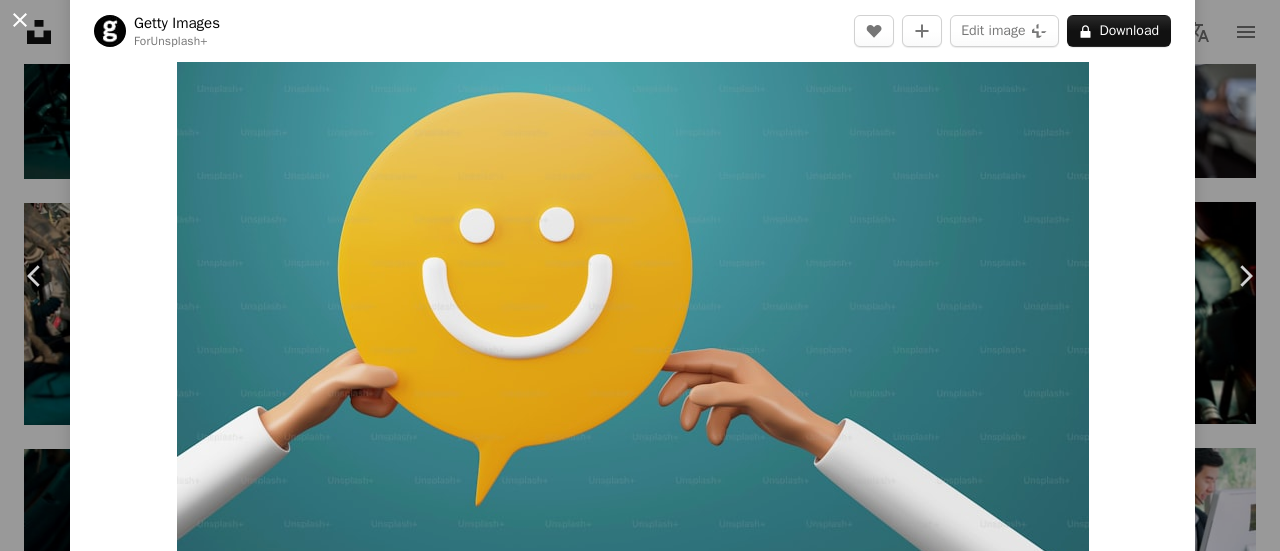 click on "An X shape" at bounding box center [20, 20] 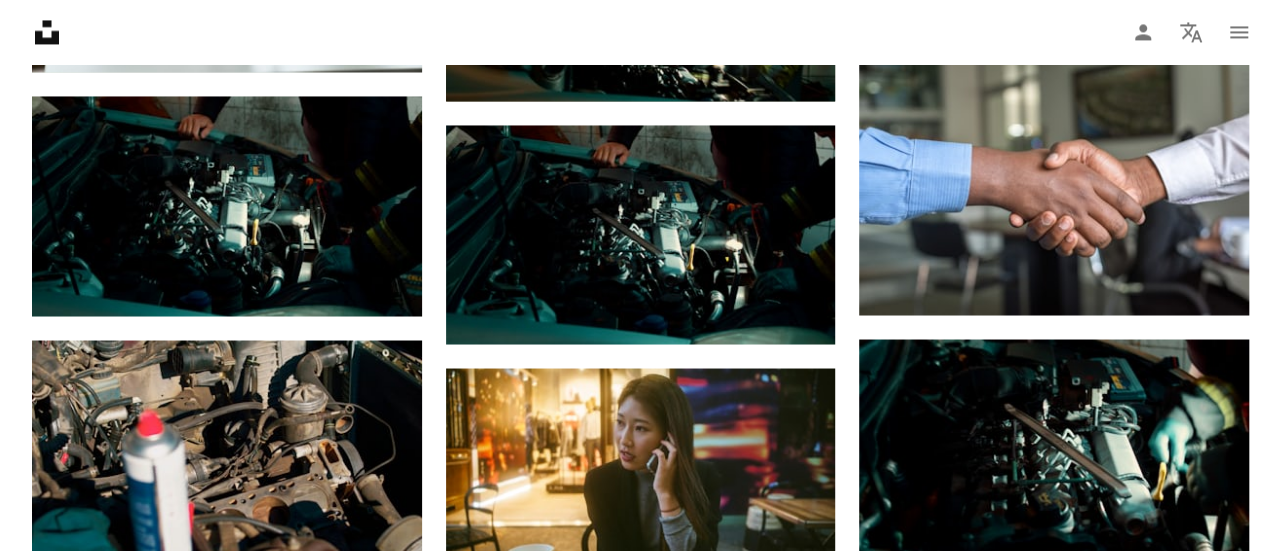 scroll, scrollTop: 5524, scrollLeft: 0, axis: vertical 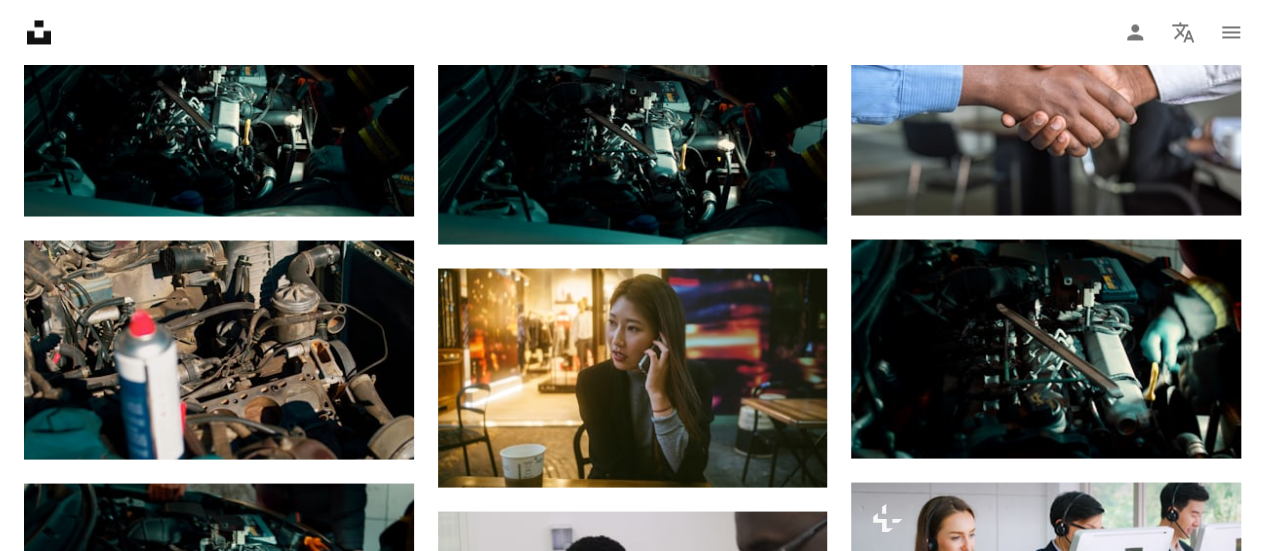 click at bounding box center [219, 850] 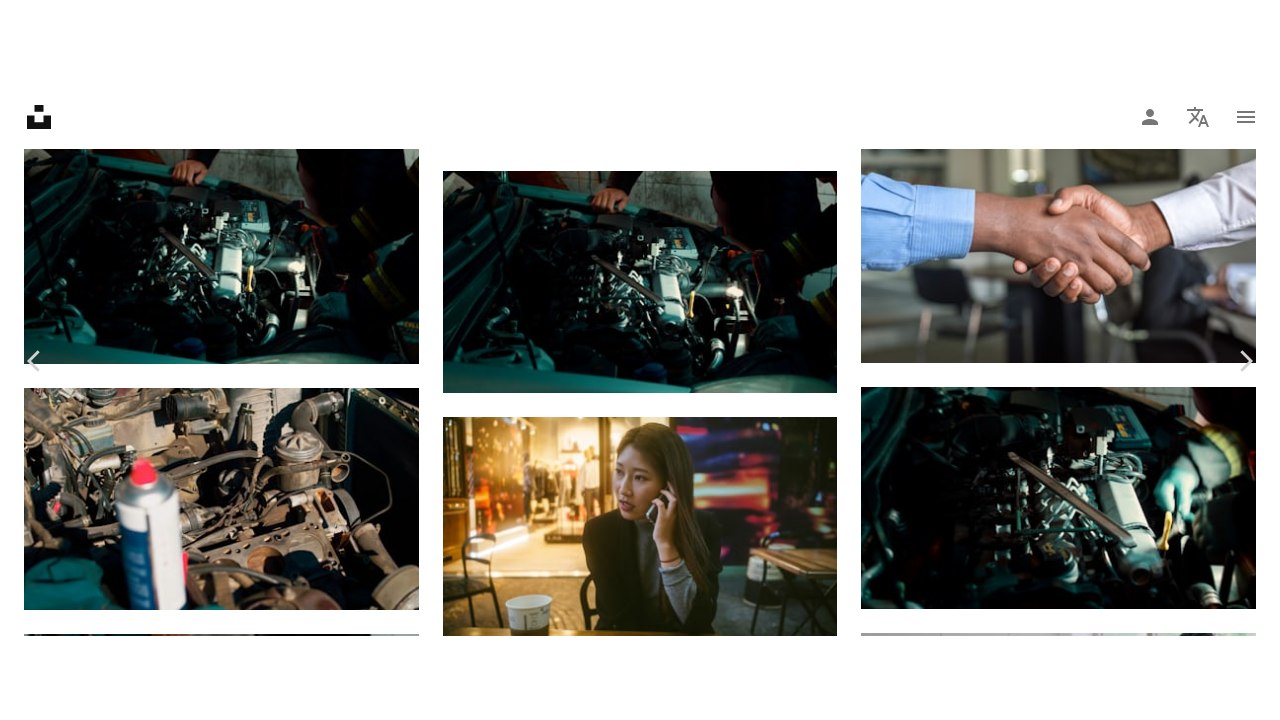 scroll, scrollTop: 100, scrollLeft: 0, axis: vertical 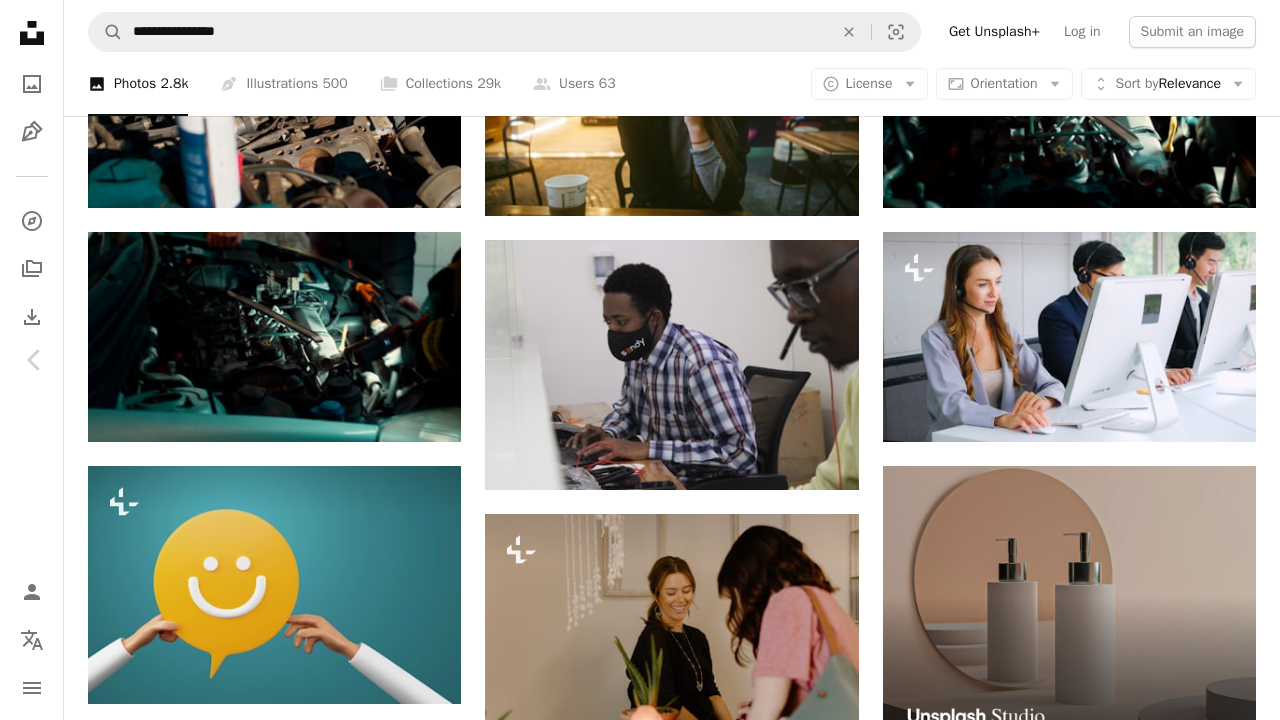 drag, startPoint x: 72, startPoint y: 22, endPoint x: 582, endPoint y: 498, distance: 697.6217 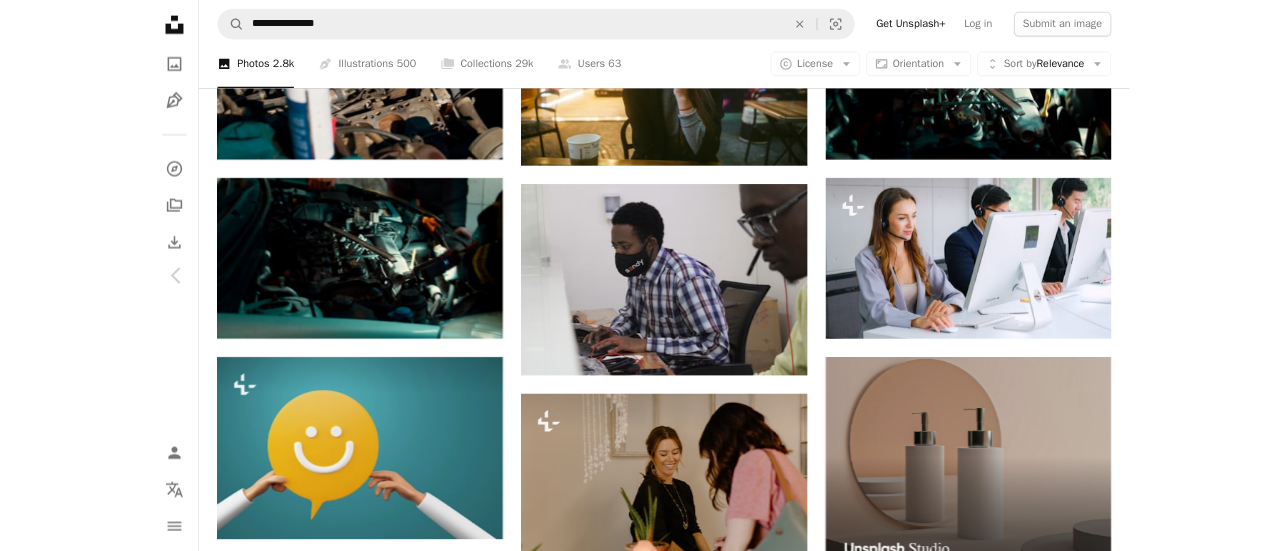 scroll, scrollTop: 0, scrollLeft: 0, axis: both 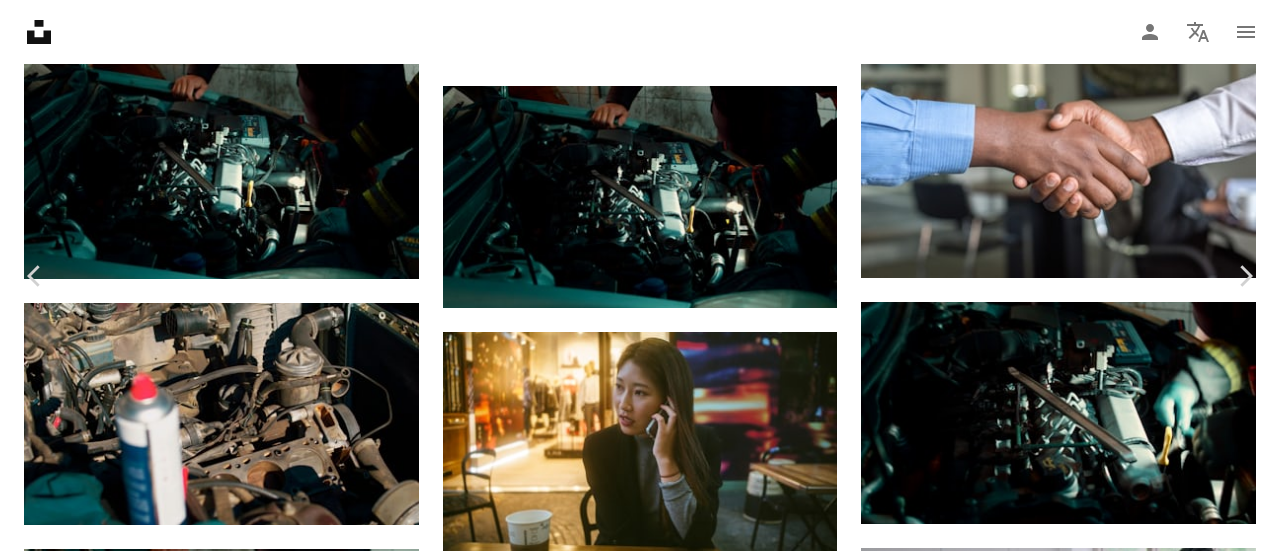 drag, startPoint x: 57, startPoint y: 25, endPoint x: 984, endPoint y: 404, distance: 1001.4839 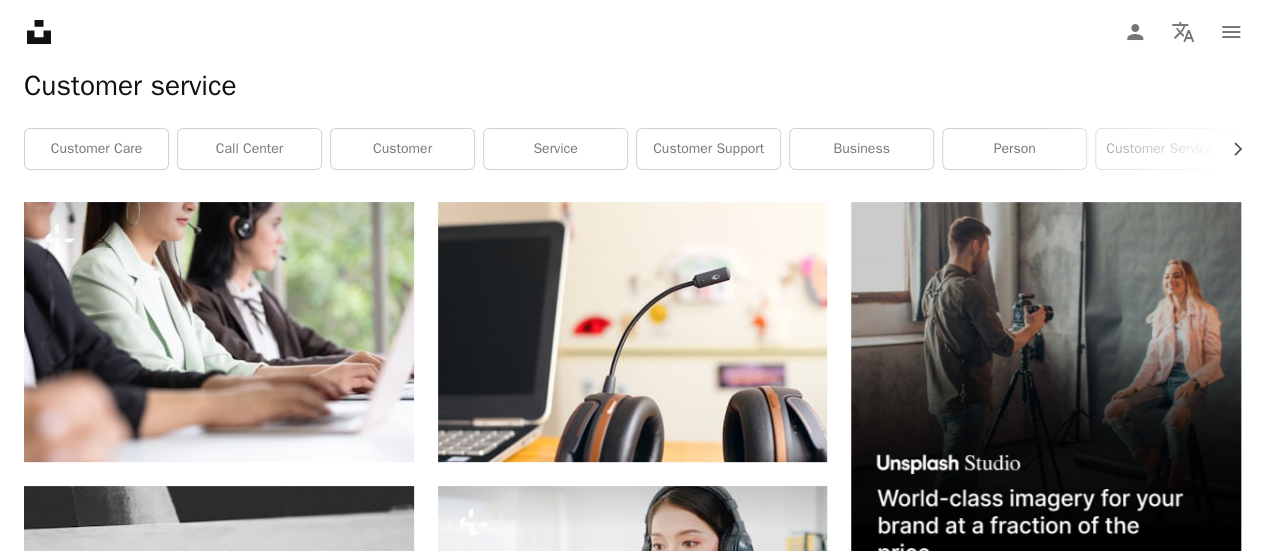 scroll, scrollTop: 0, scrollLeft: 0, axis: both 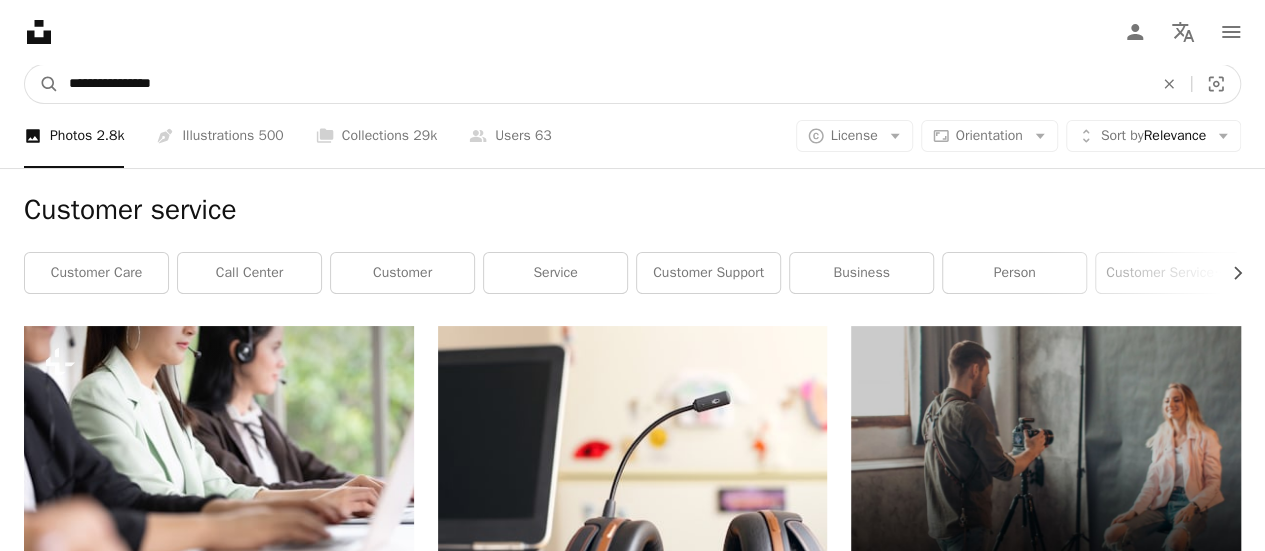 click on "**********" at bounding box center (603, 84) 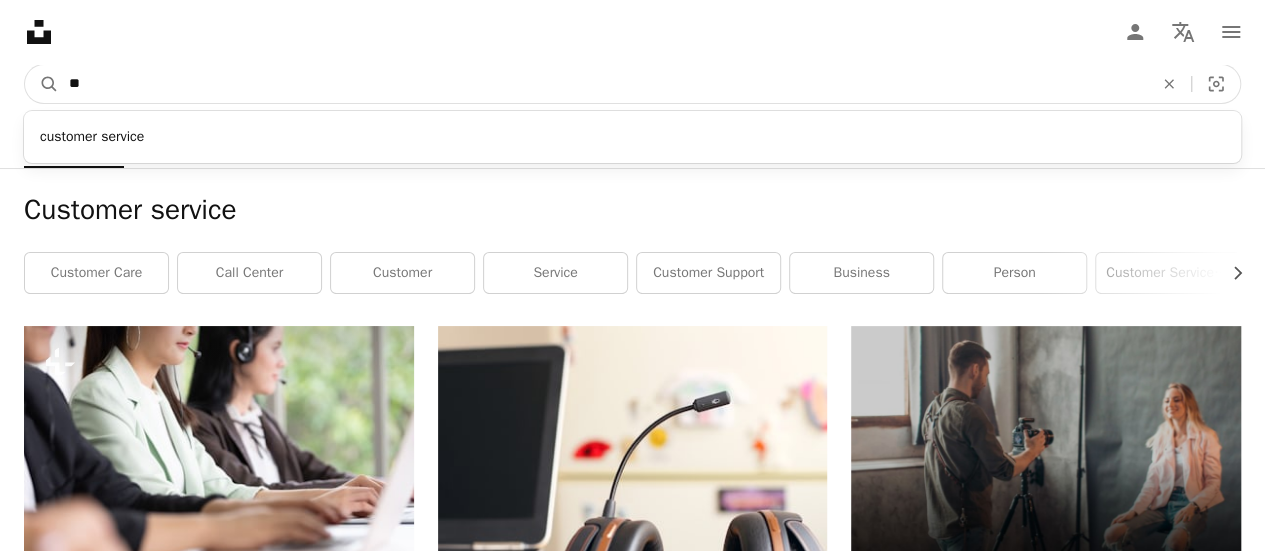 type on "*" 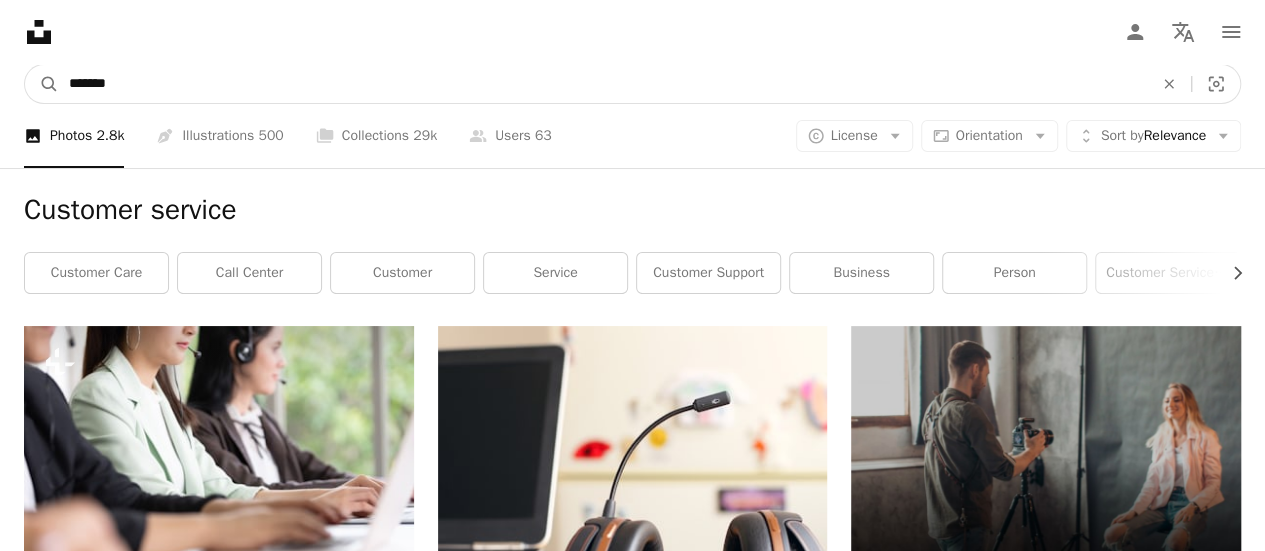 type on "******" 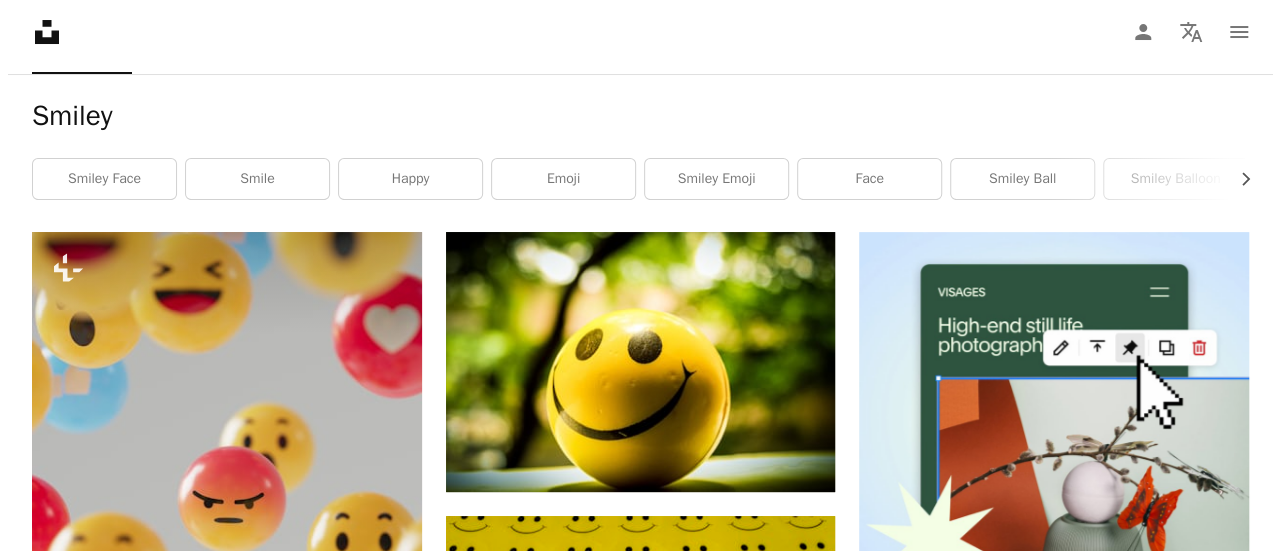 scroll, scrollTop: 200, scrollLeft: 0, axis: vertical 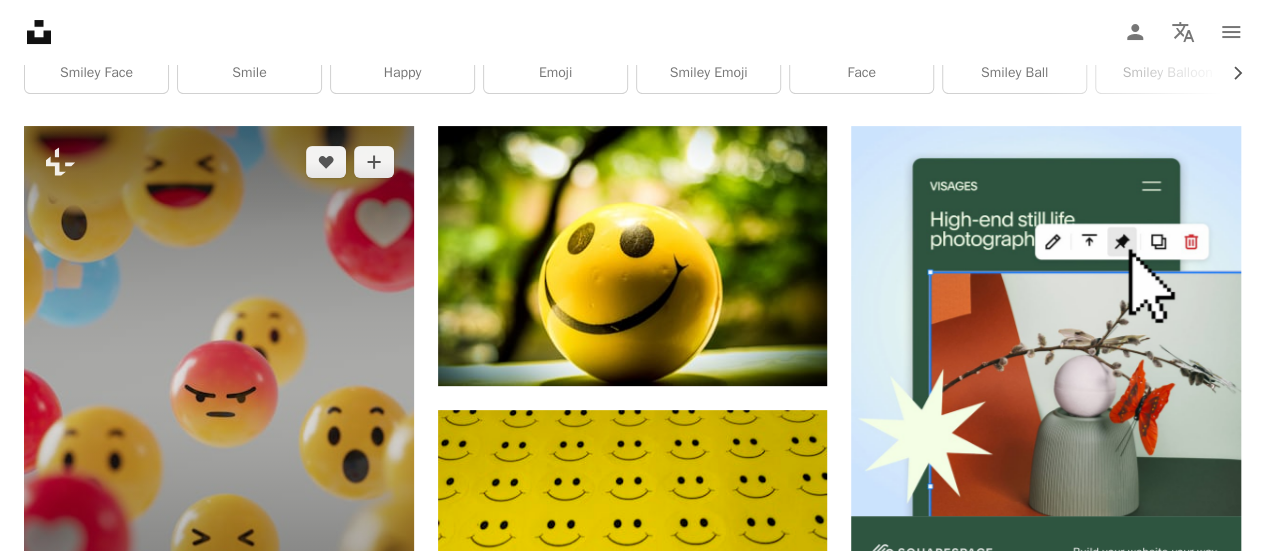 click at bounding box center [219, 381] 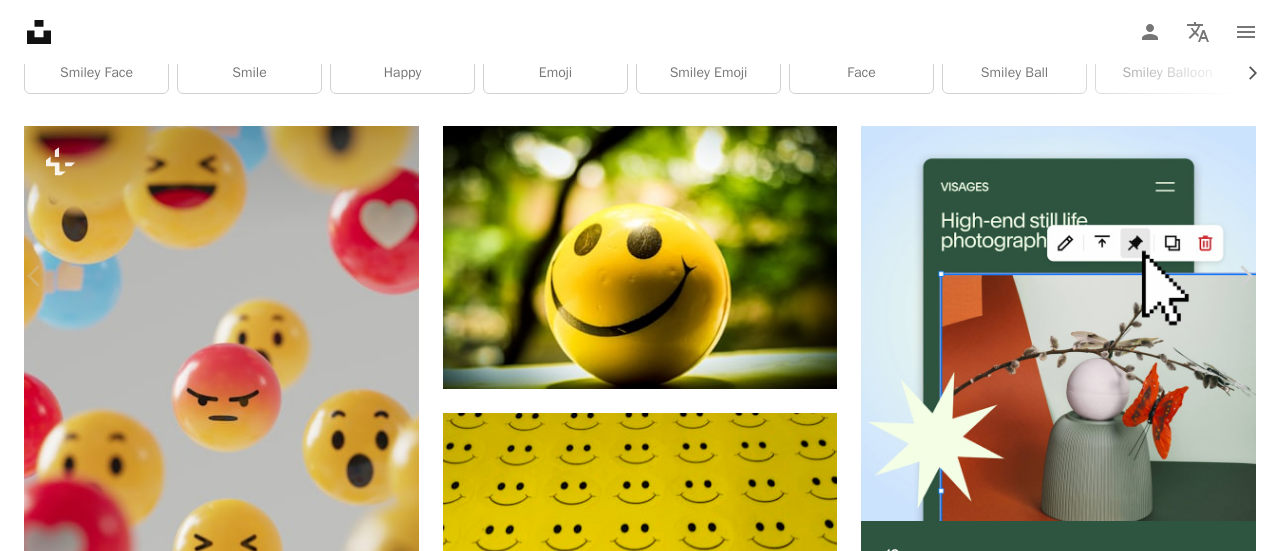 click on "A lock   Download" at bounding box center [1119, 4107] 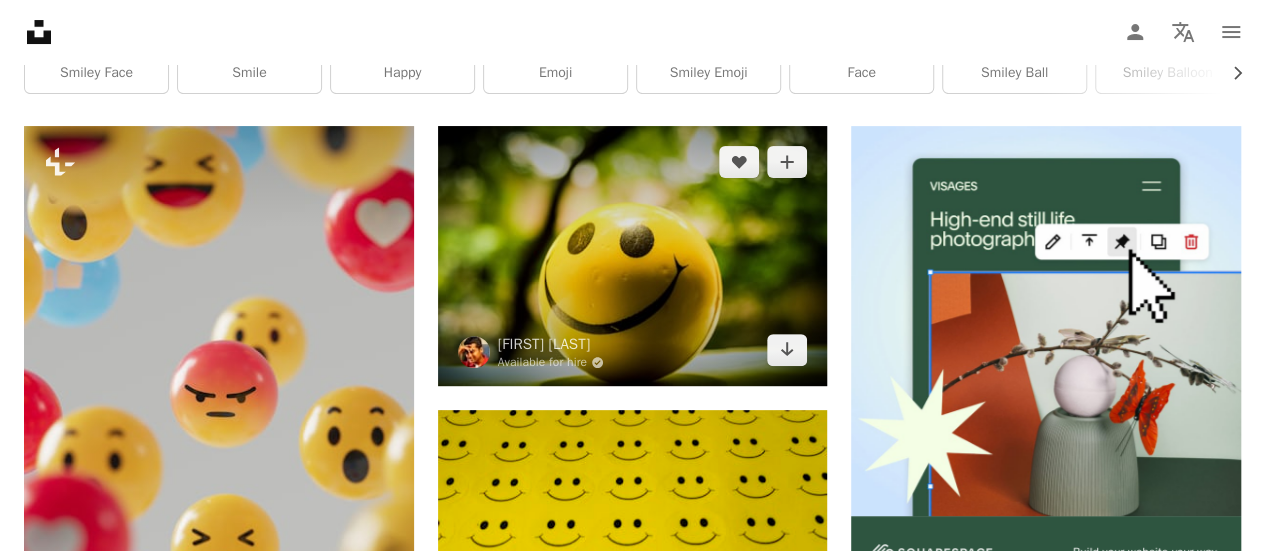 click at bounding box center (633, 256) 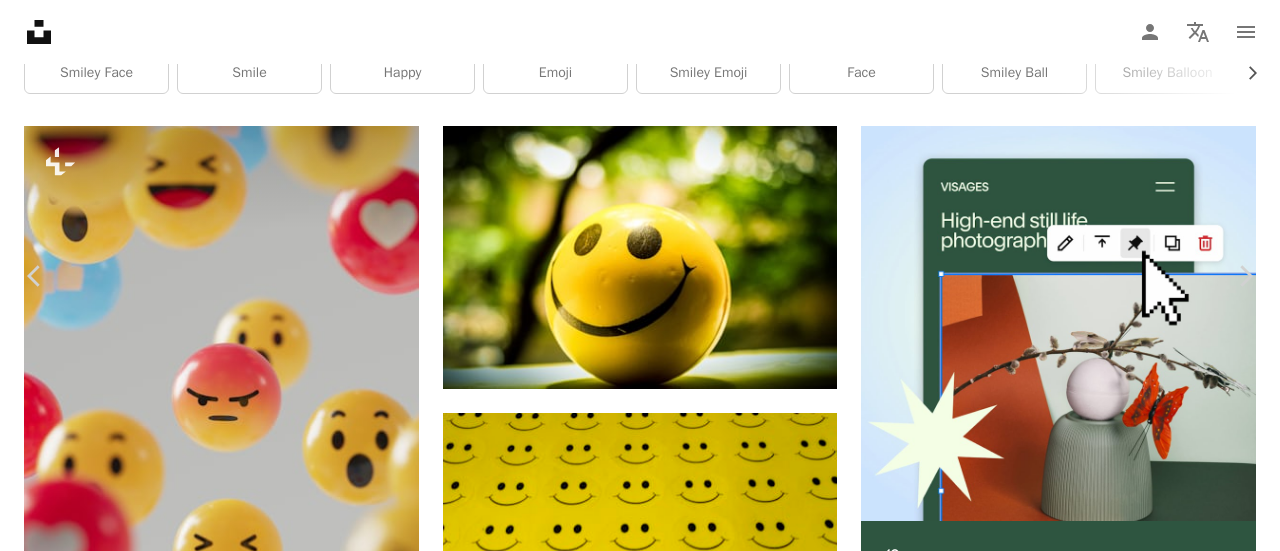 click on "Download free" at bounding box center (1081, 4107) 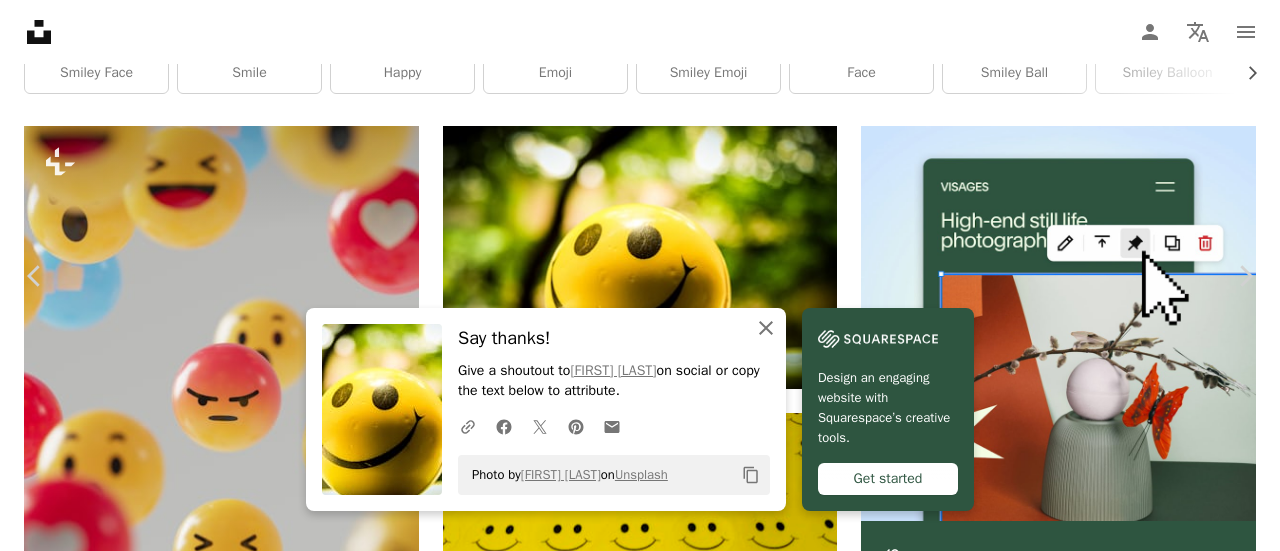 click on "An X shape" 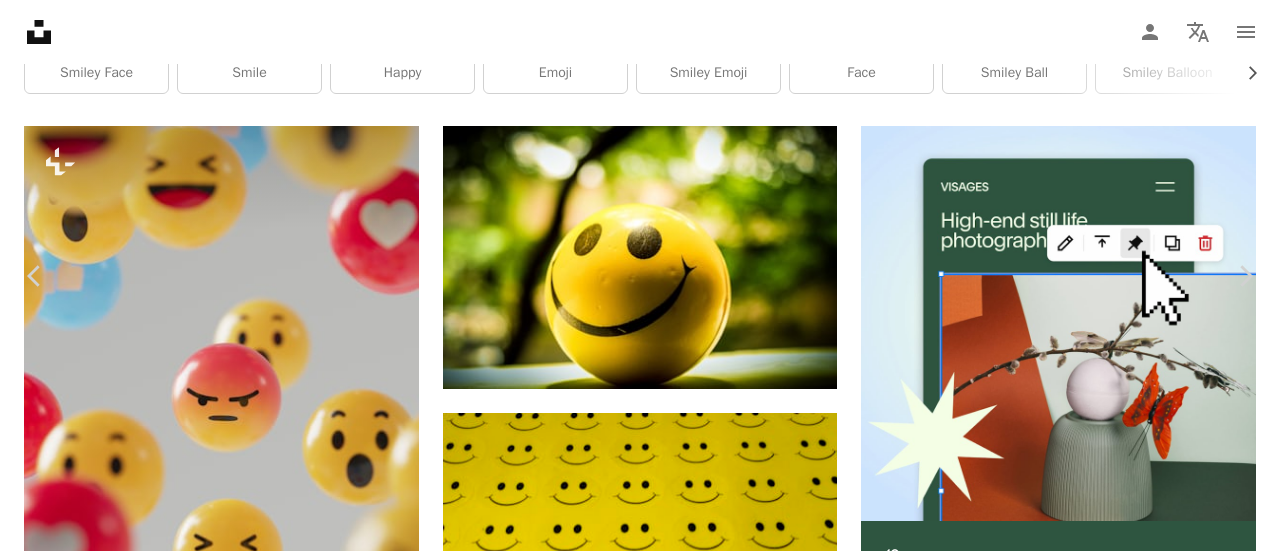 scroll, scrollTop: 800, scrollLeft: 0, axis: vertical 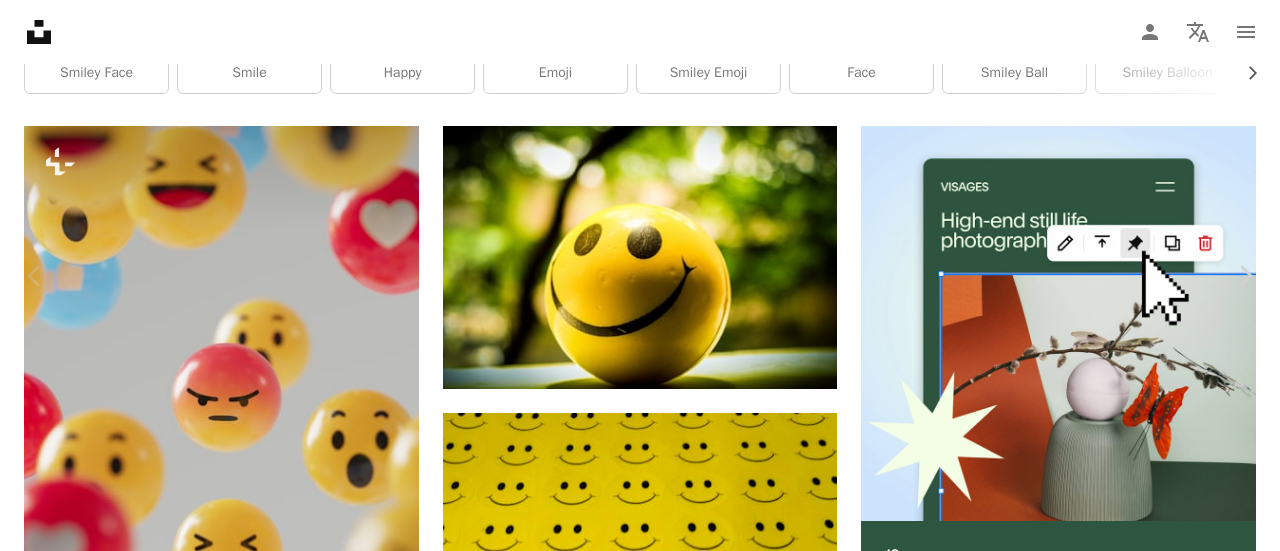 click on "Download free" at bounding box center (1081, 4107) 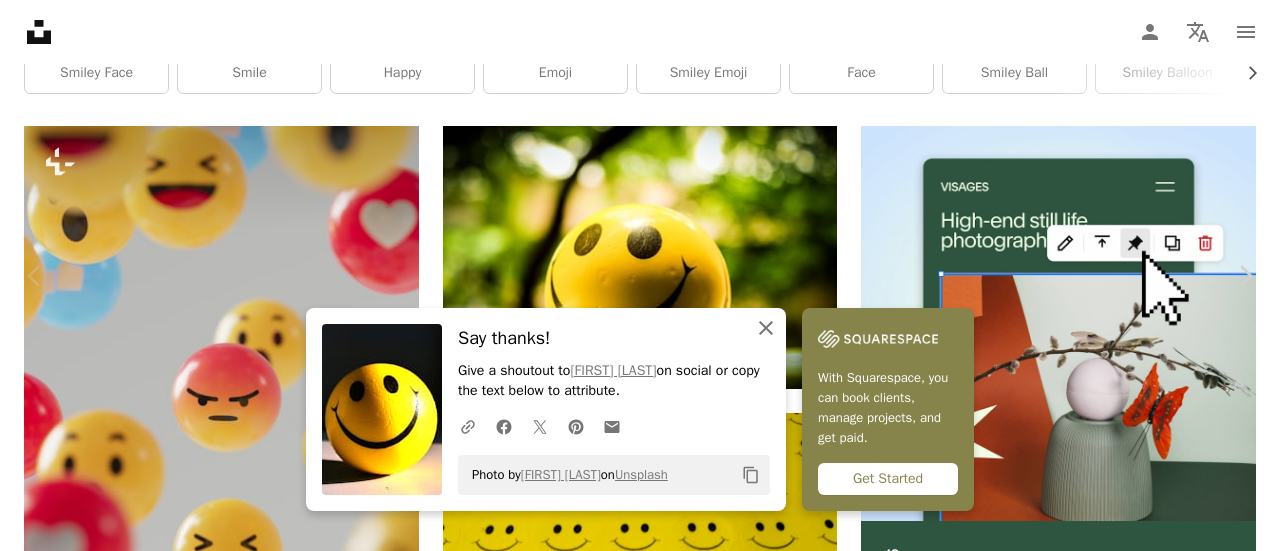 click on "An X shape" 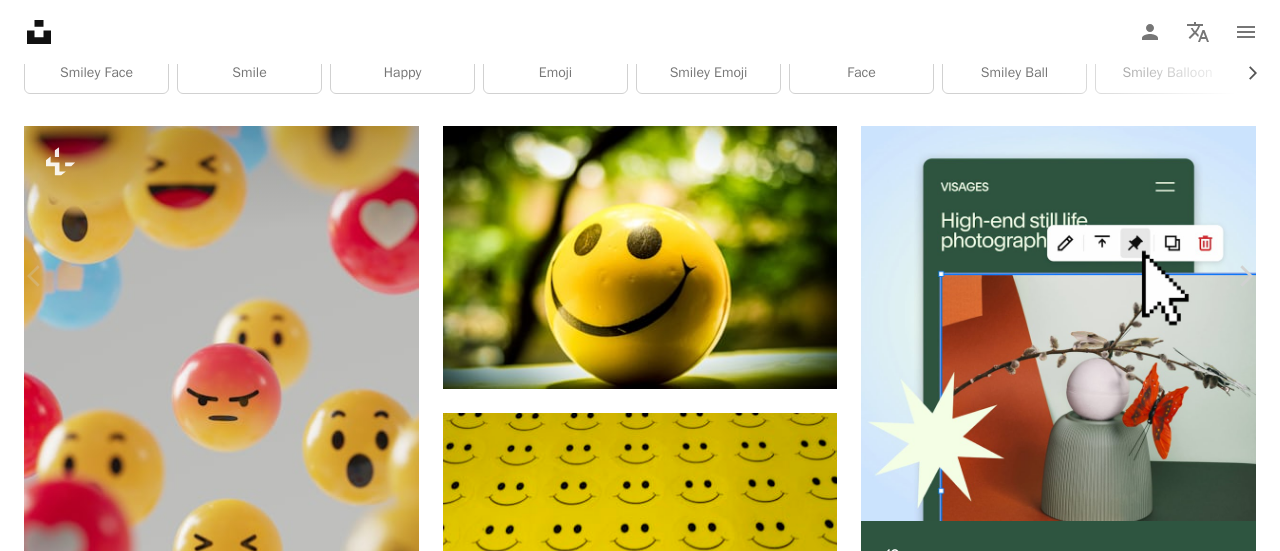 click on "An X shape Chevron left Chevron right [FIRST] [LAST] Available for hire A checkmark inside of a circle A heart A plus sign Edit image   Plus sign for Unsplash+ Download free Chevron down Zoom in Views 271,828 Downloads 5,260 A forward-right arrow Share Info icon Info More Actions Click the smile Calendar outlined Published on  [DATE] Camera NIKON CORPORATION, NIKON Z 30 Safety Free to use under the  Unsplash License happy life smile joy enjoy enjoy life happy smile smily face smily food football fruit tennis soccer yellow produce soccer ball sphere tennis ball citrus fruit Creative Commons images Browse premium related images on iStock  |  Save 20% with code UNSPLASH20 View more on iStock  ↗ Related images A heart A plus sign [FIRST] [LAST] Available for hire A checkmark inside of a circle Arrow pointing down Plus sign for Unsplash+ A heart A plus sign Getty Images For  Unsplash+ A lock   Download Plus sign for Unsplash+ A heart A plus sign A Chosen Soul For  Unsplash+ A lock   Download A heart For" at bounding box center [640, 4335] 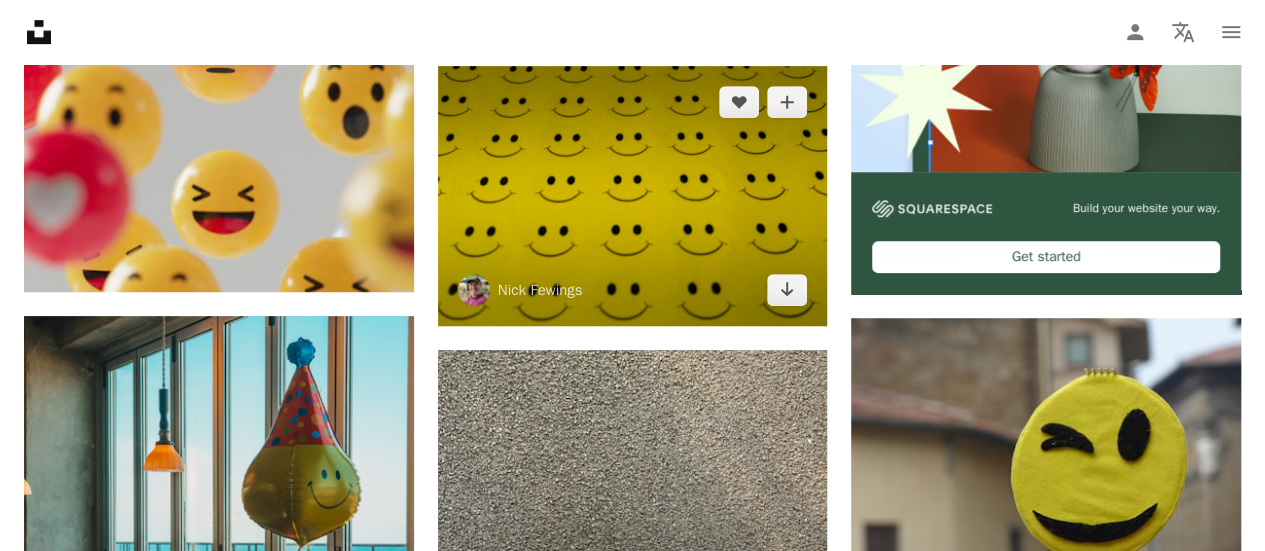 scroll, scrollTop: 600, scrollLeft: 0, axis: vertical 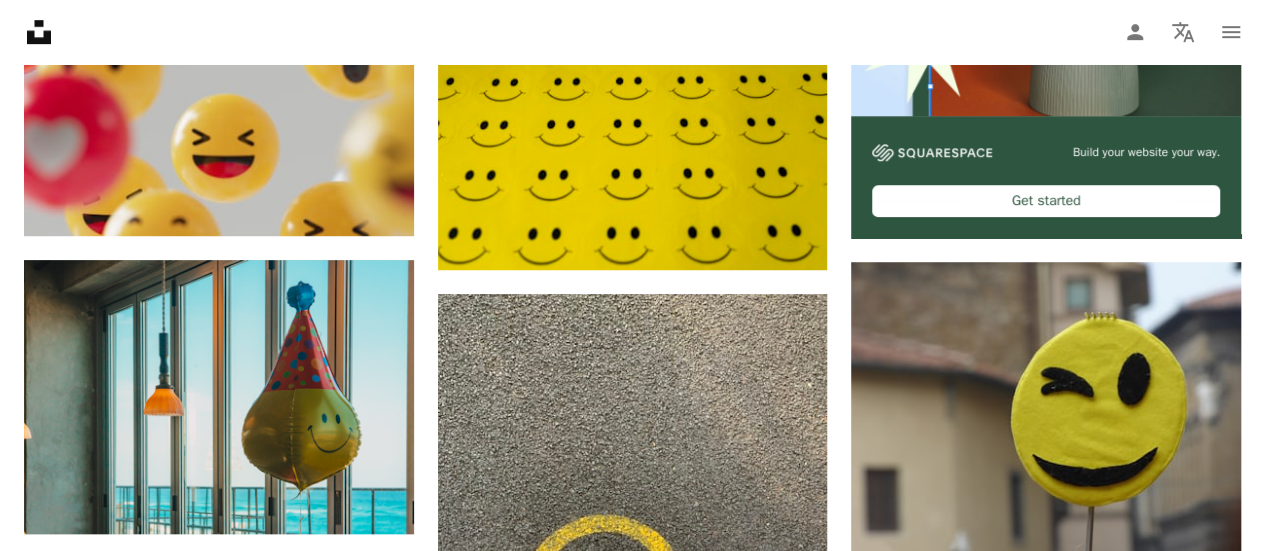click at bounding box center [1046, 708] 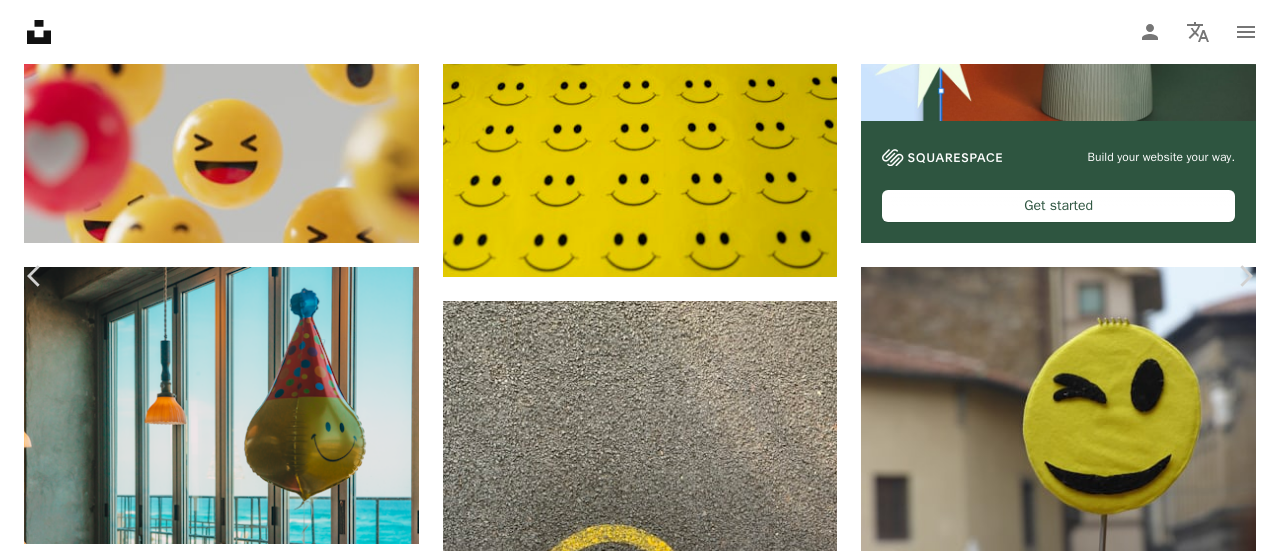 click on "An X shape" at bounding box center [20, 20] 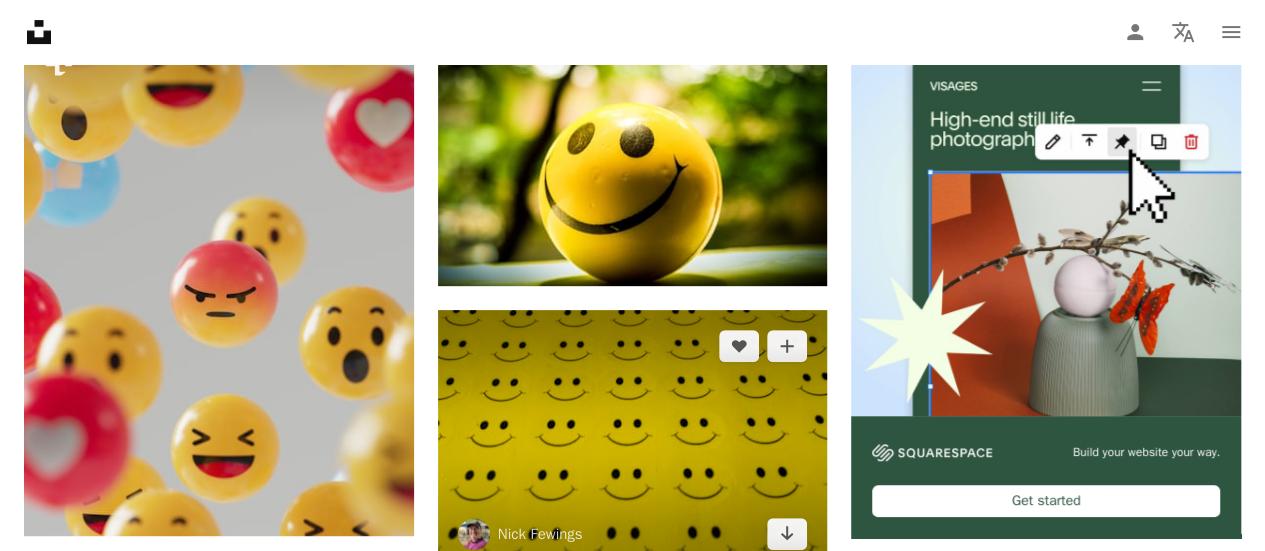 scroll, scrollTop: 0, scrollLeft: 0, axis: both 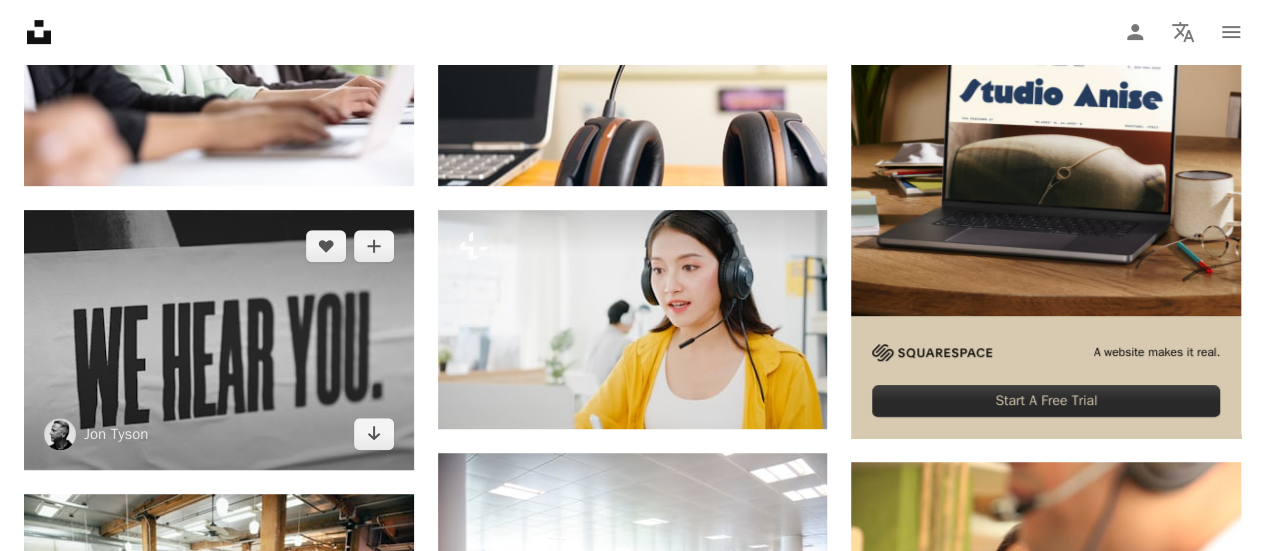 click at bounding box center [219, 340] 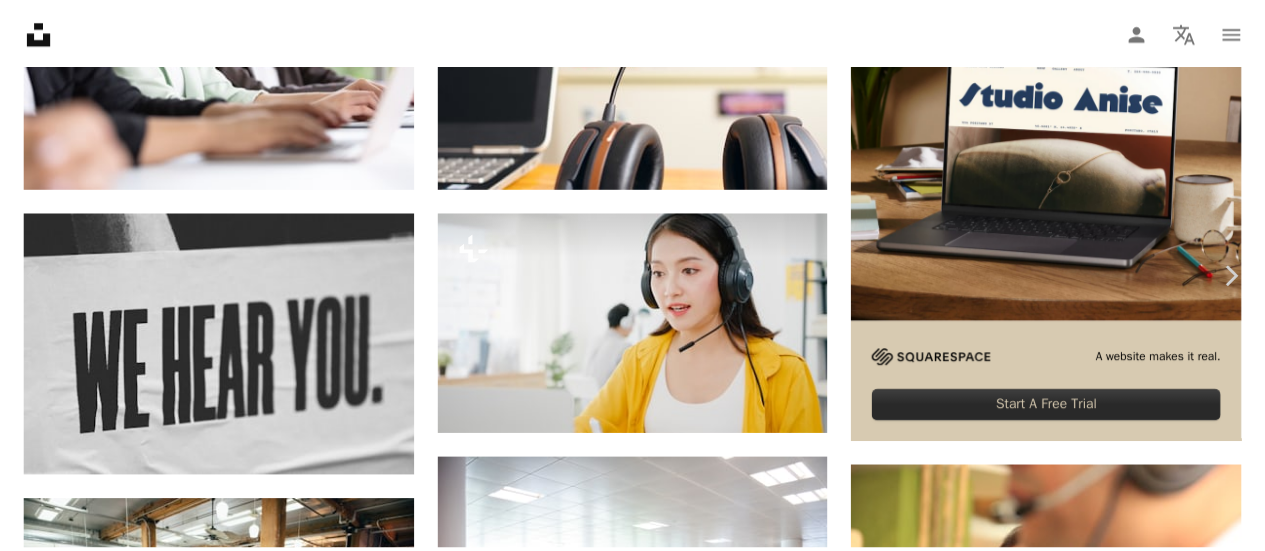 scroll, scrollTop: 1000, scrollLeft: 0, axis: vertical 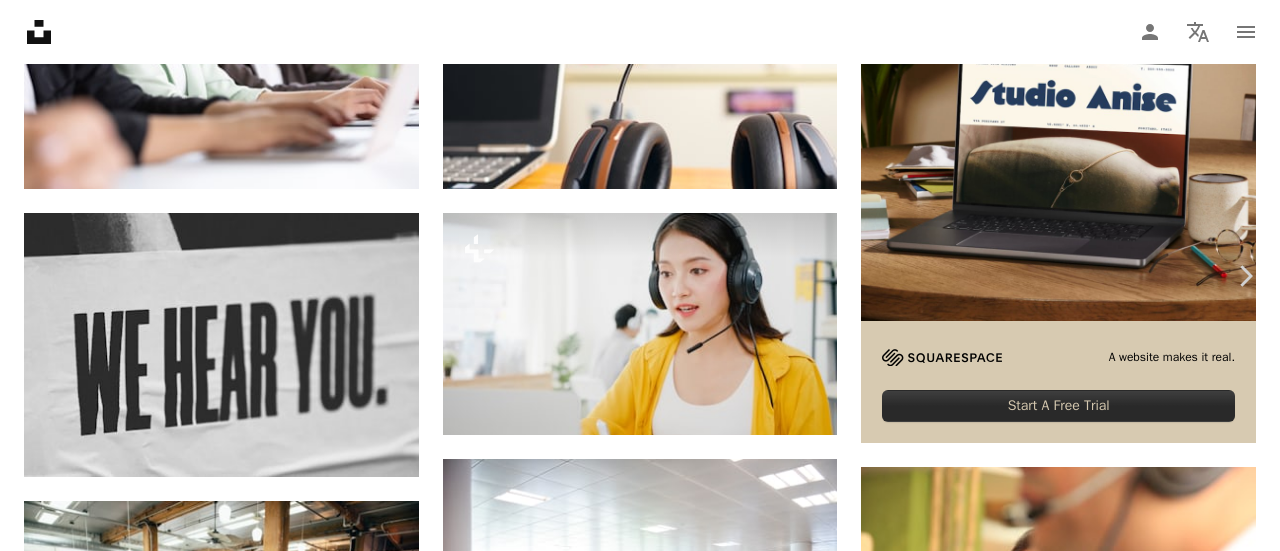 click on "An X shape" at bounding box center (20, 20) 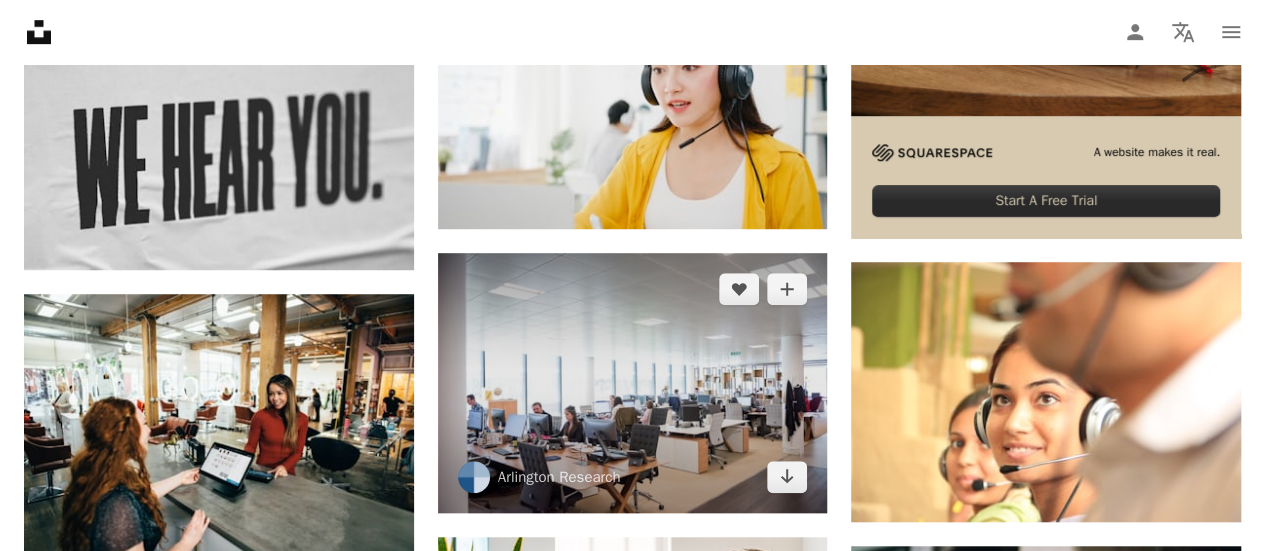scroll, scrollTop: 500, scrollLeft: 0, axis: vertical 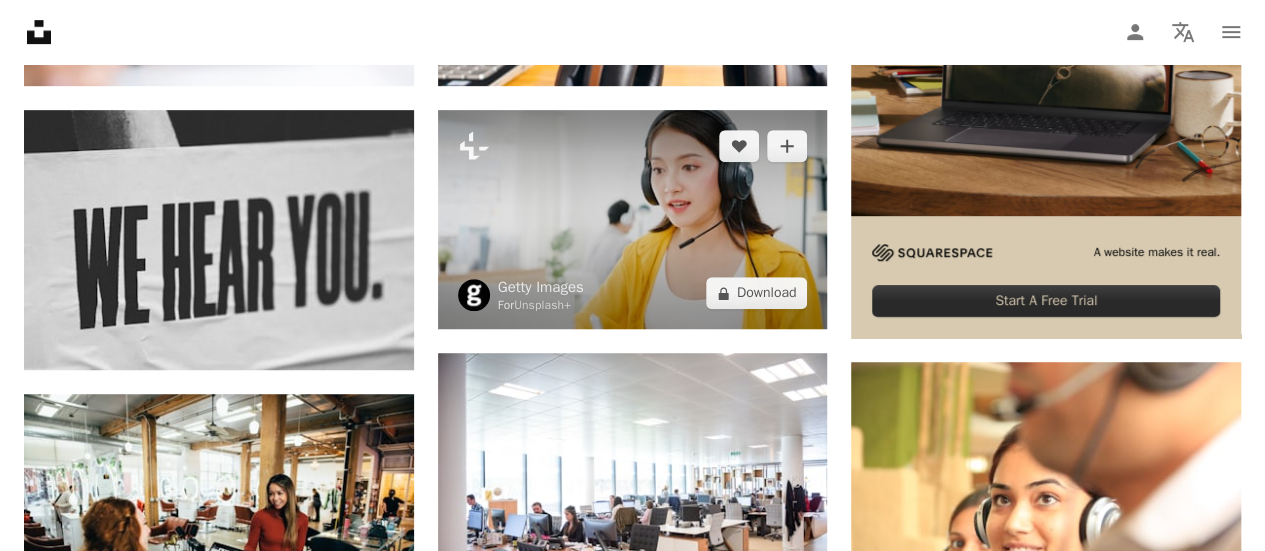 click at bounding box center [633, 219] 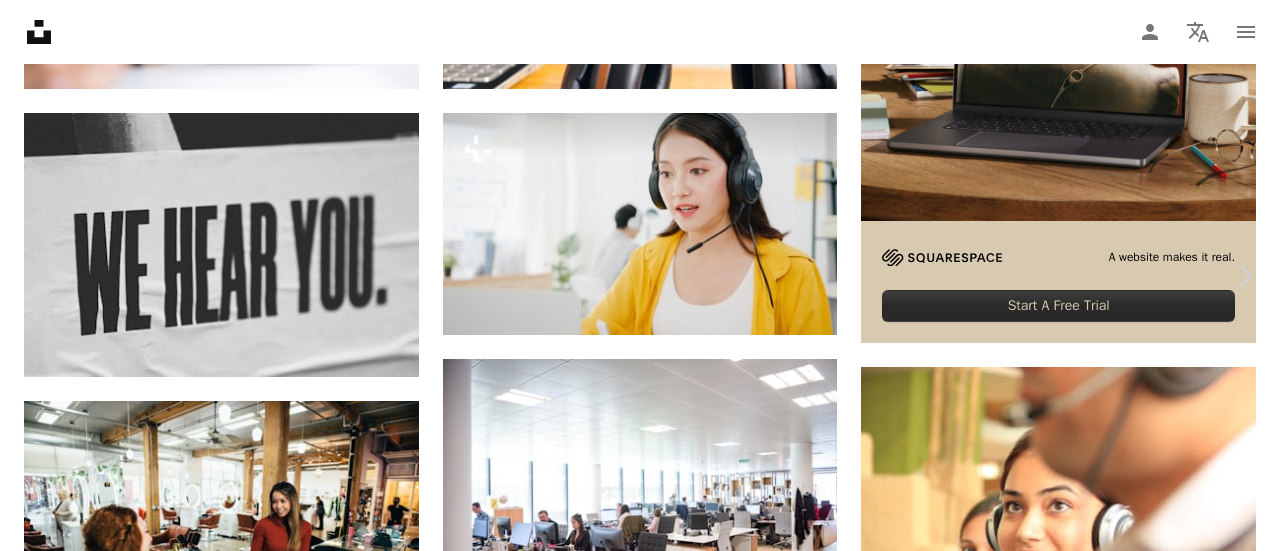 click on "An X shape" at bounding box center [20, 20] 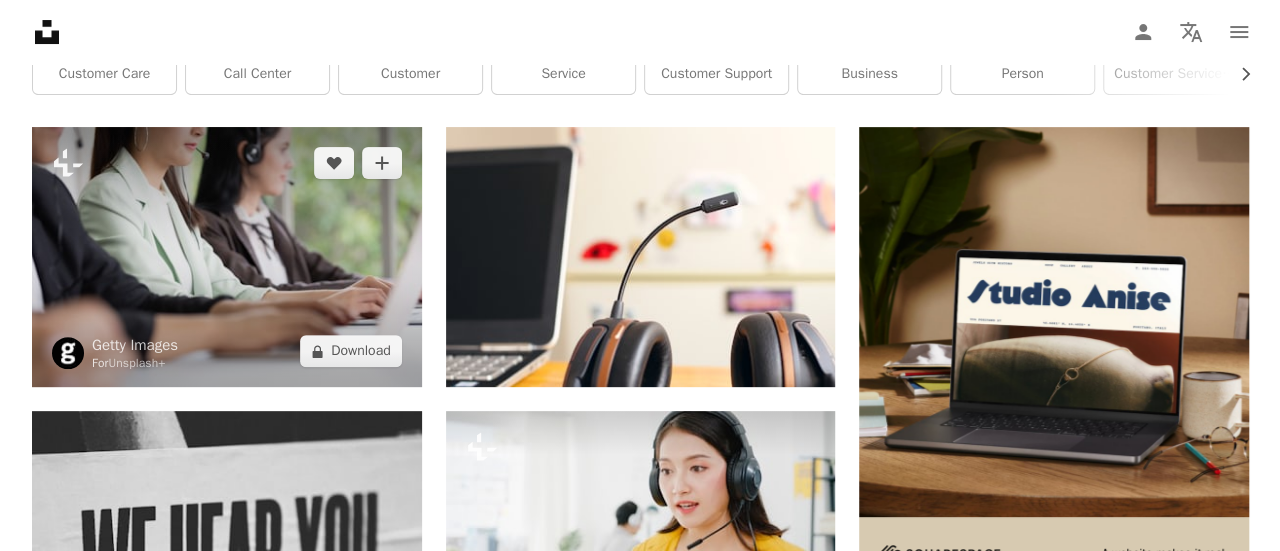 scroll, scrollTop: 100, scrollLeft: 0, axis: vertical 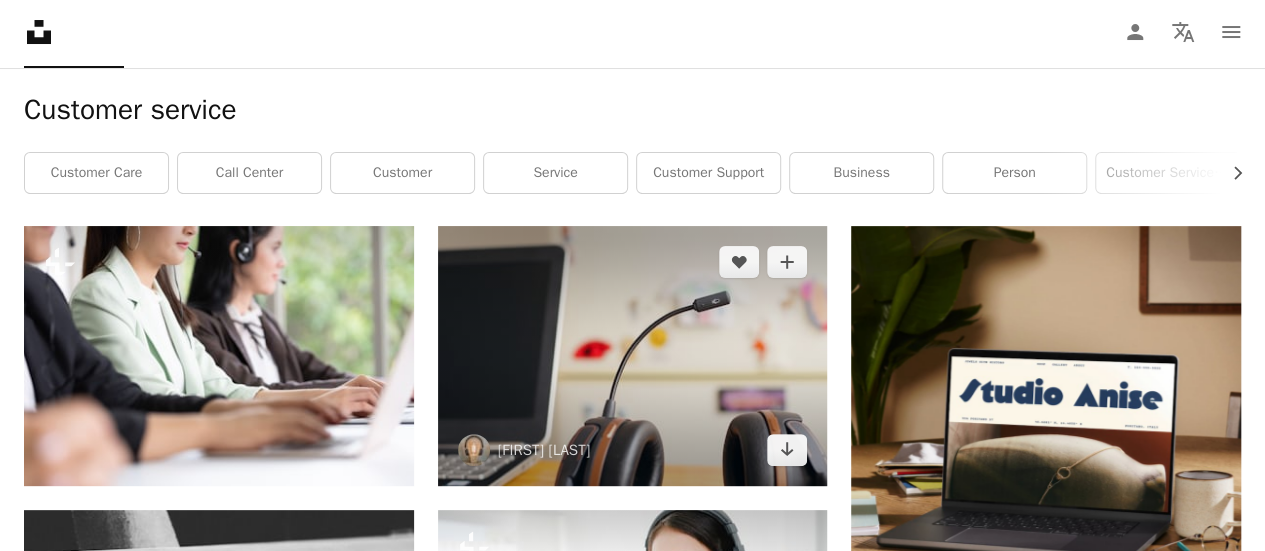 click at bounding box center [633, 356] 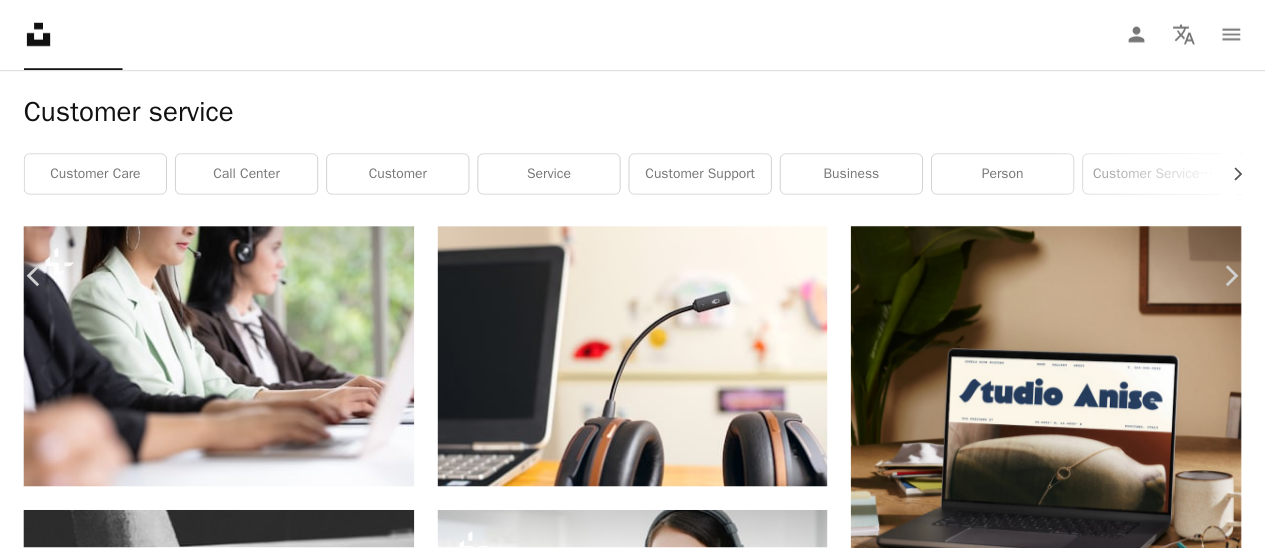 scroll, scrollTop: 200, scrollLeft: 0, axis: vertical 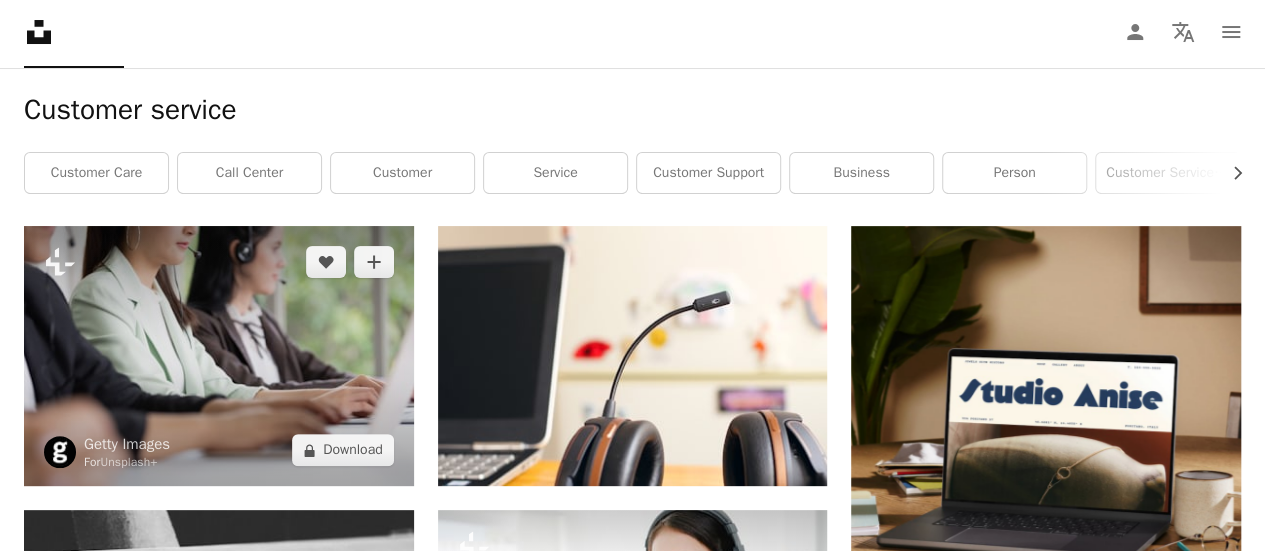 click at bounding box center (219, 356) 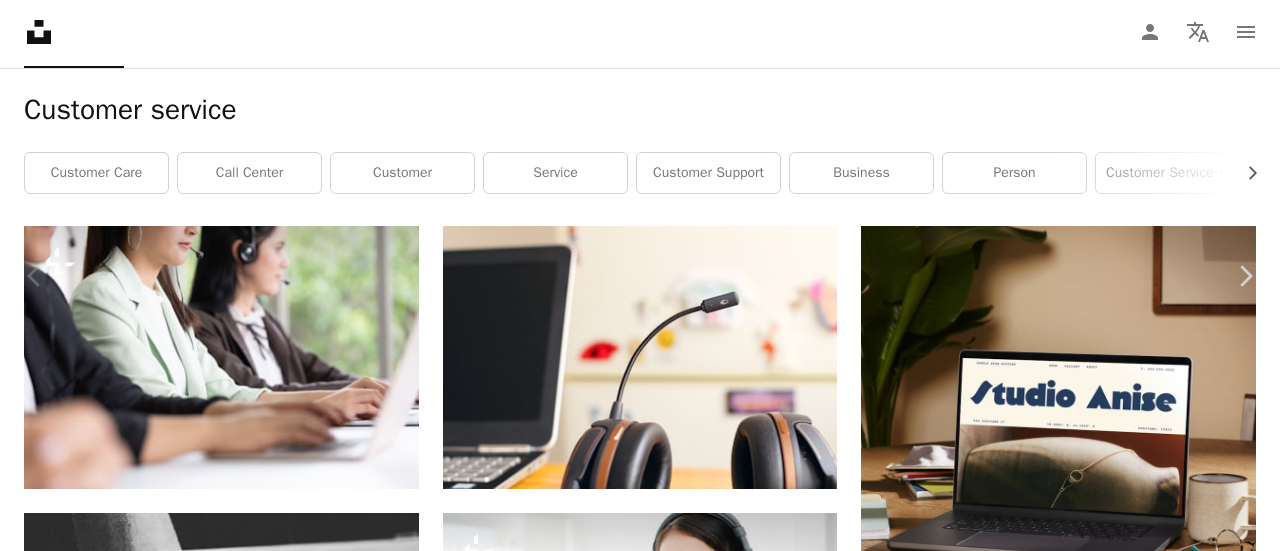 click on "An X shape" at bounding box center (20, 20) 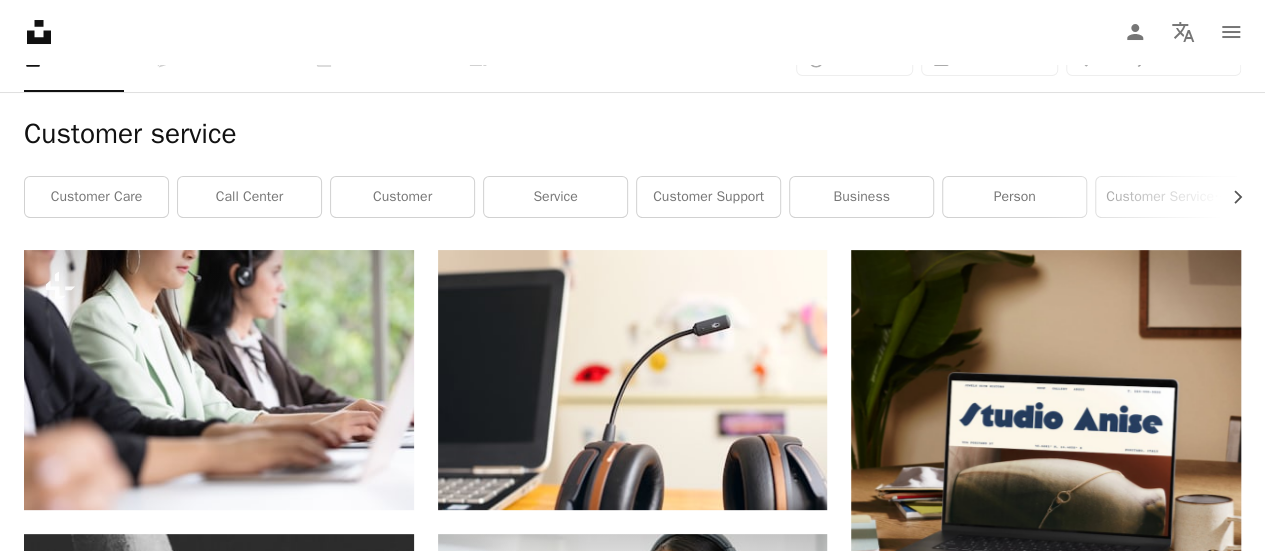 scroll, scrollTop: 0, scrollLeft: 0, axis: both 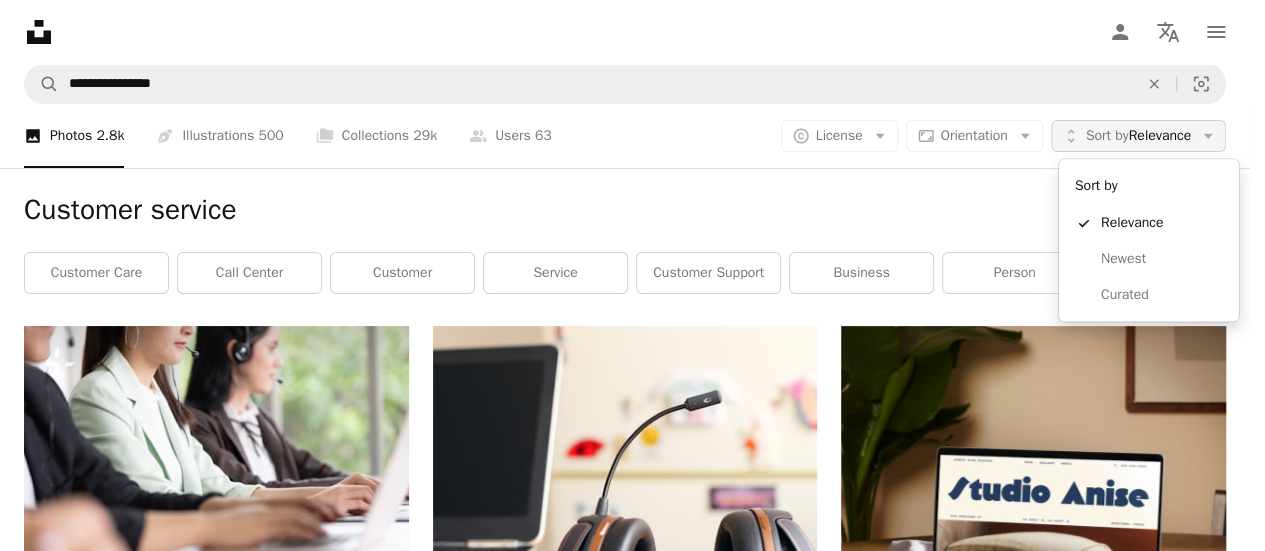 click on "Sort by  Relevance" at bounding box center (1138, 136) 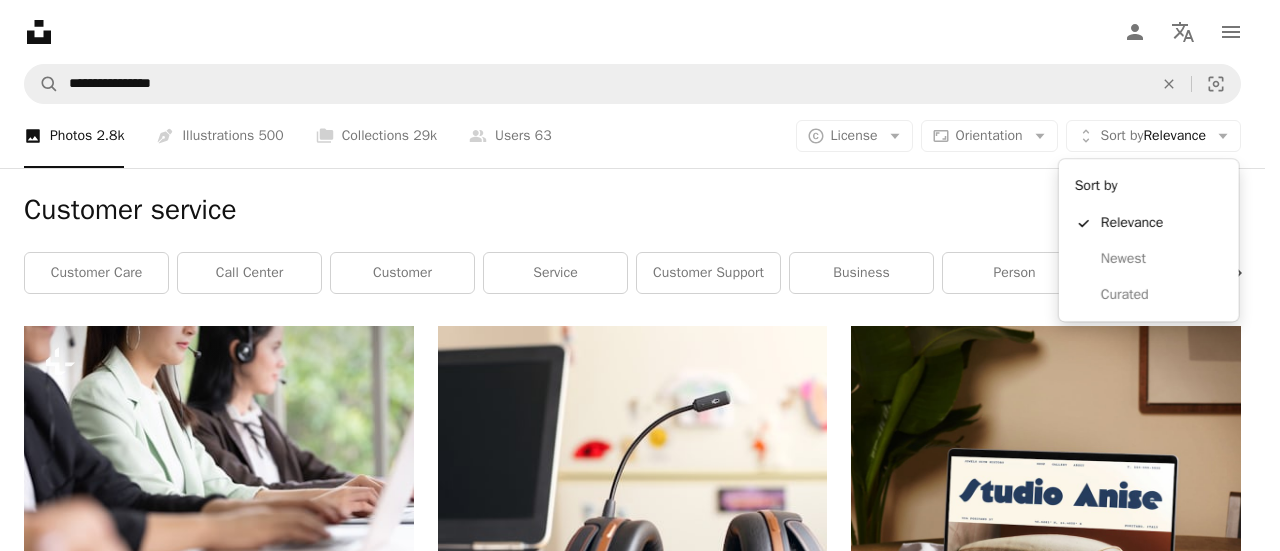 click on "A blue button with four different faces on it photo – Social media Image on Unsplash" at bounding box center (632, 275) 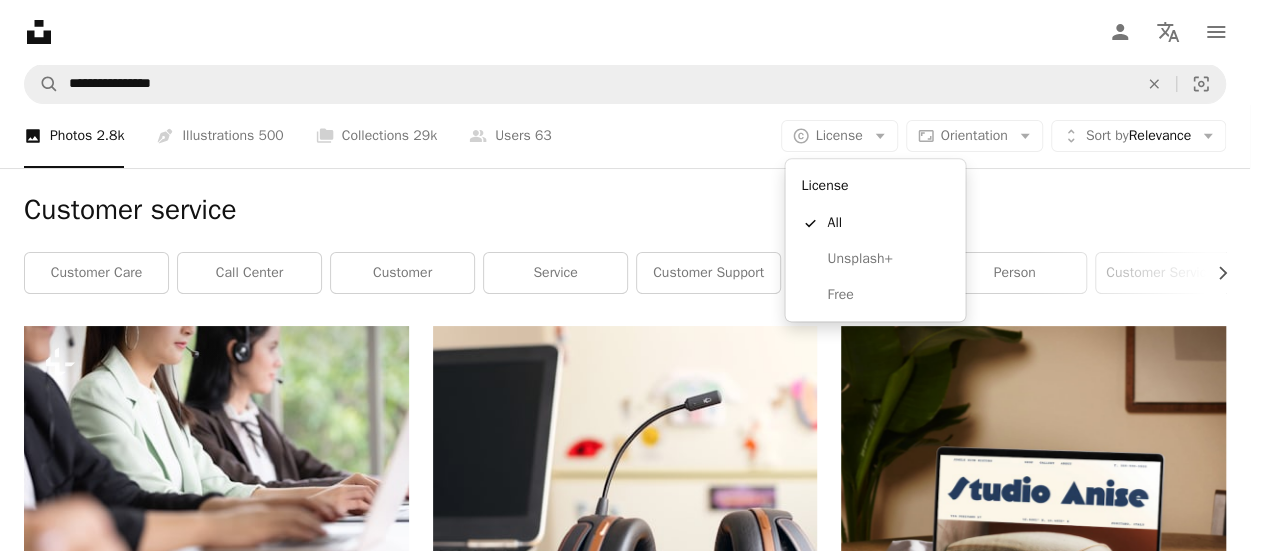 click on "Arrow down" 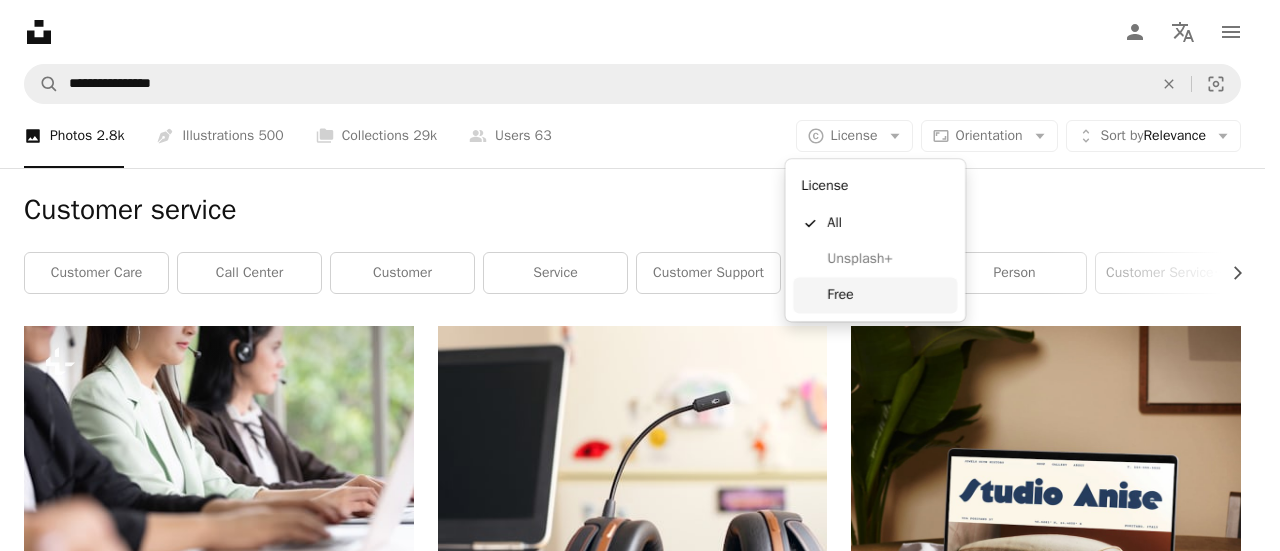 click on "Free" at bounding box center (875, 295) 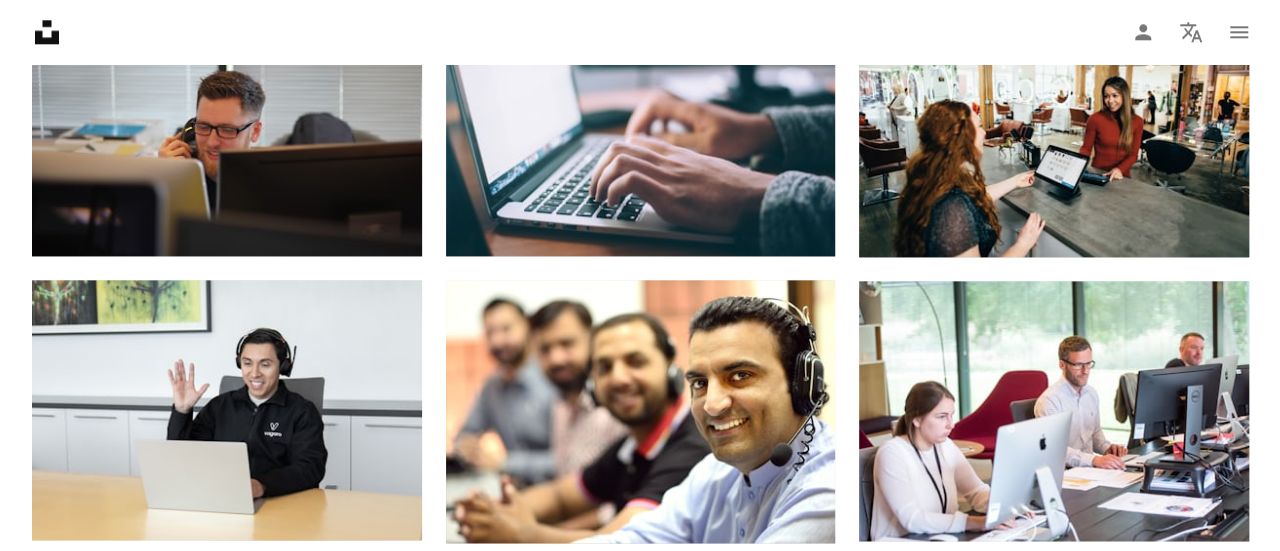 scroll, scrollTop: 1100, scrollLeft: 0, axis: vertical 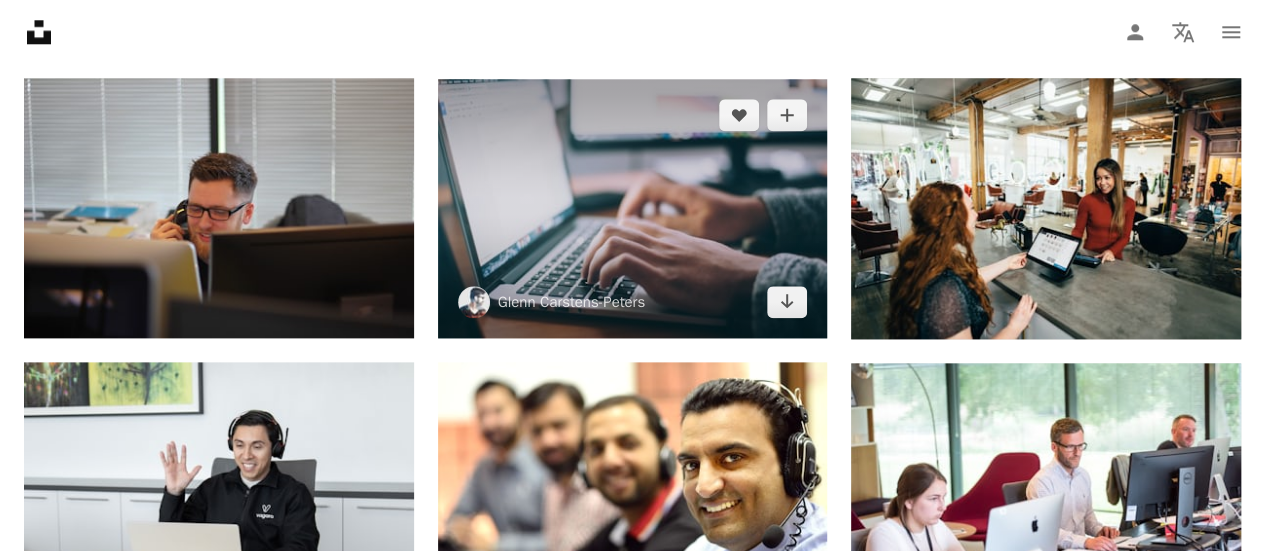 click at bounding box center [633, 208] 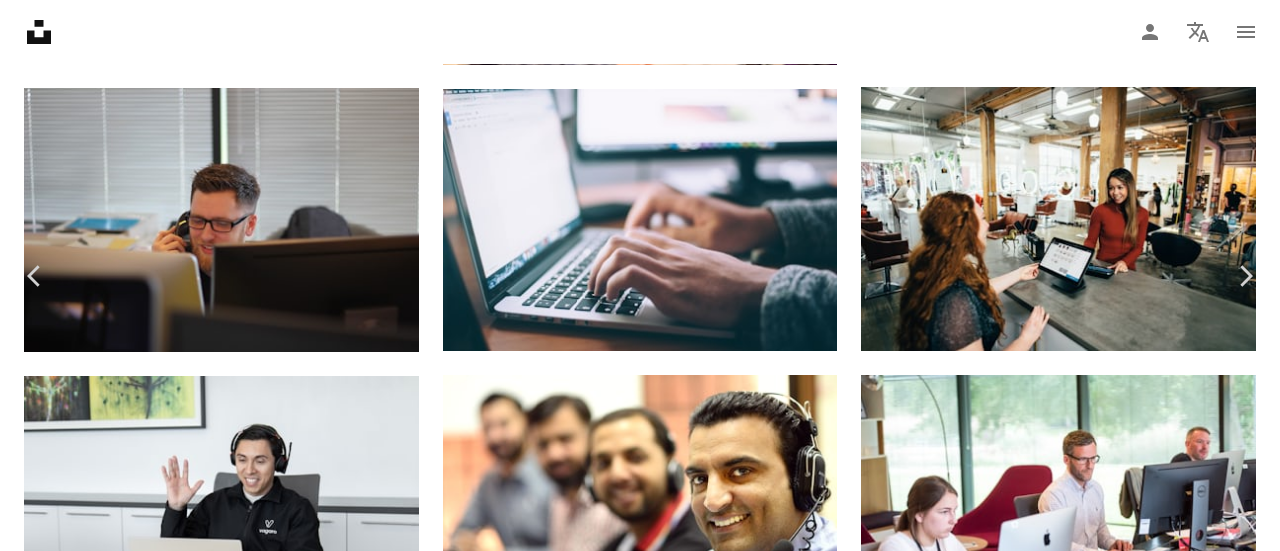 click on "Download free" at bounding box center (1081, 2731) 